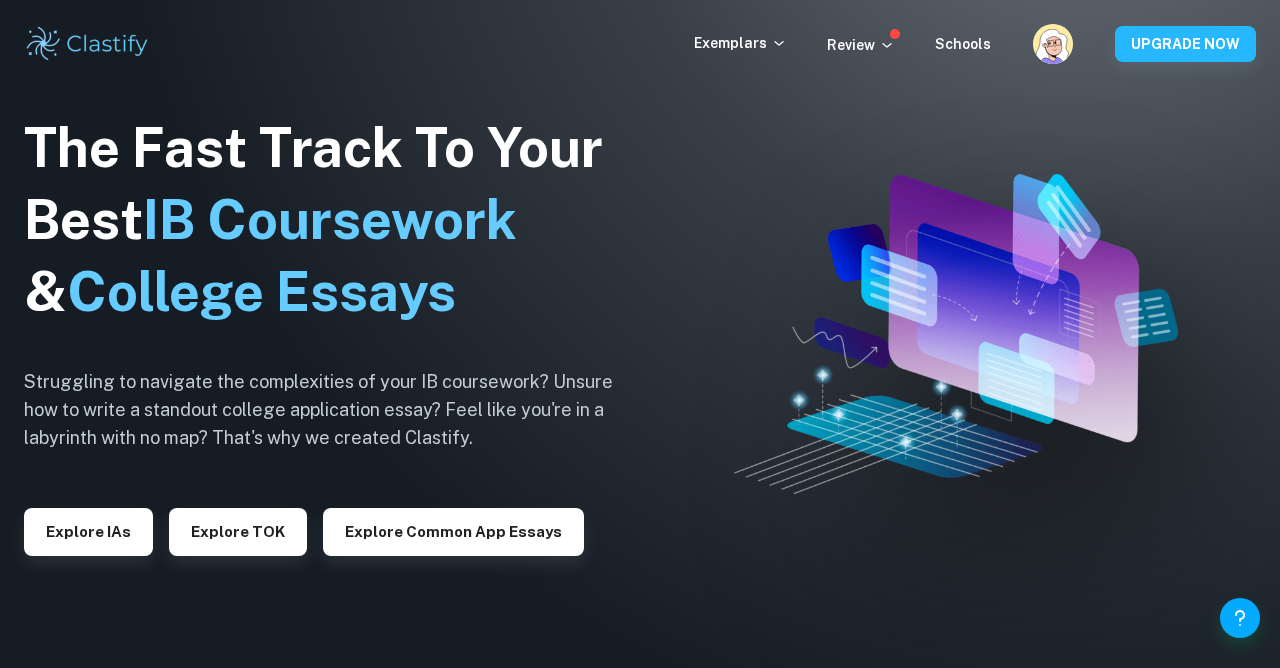 scroll, scrollTop: 0, scrollLeft: 0, axis: both 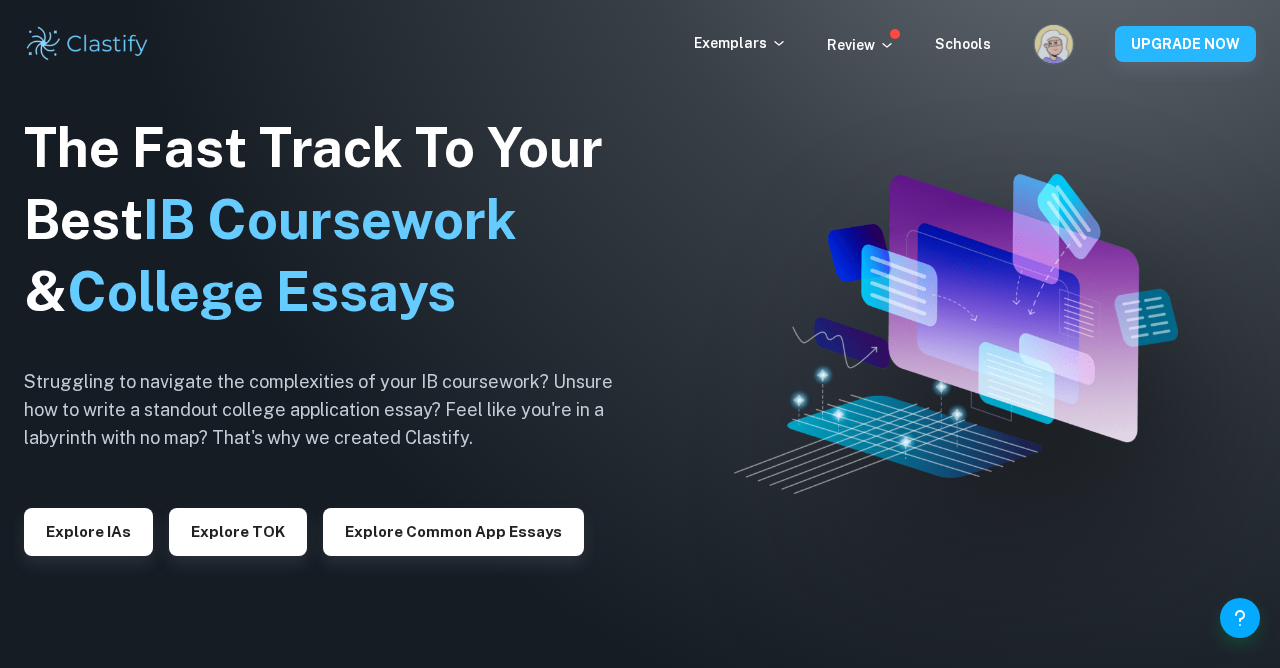 click 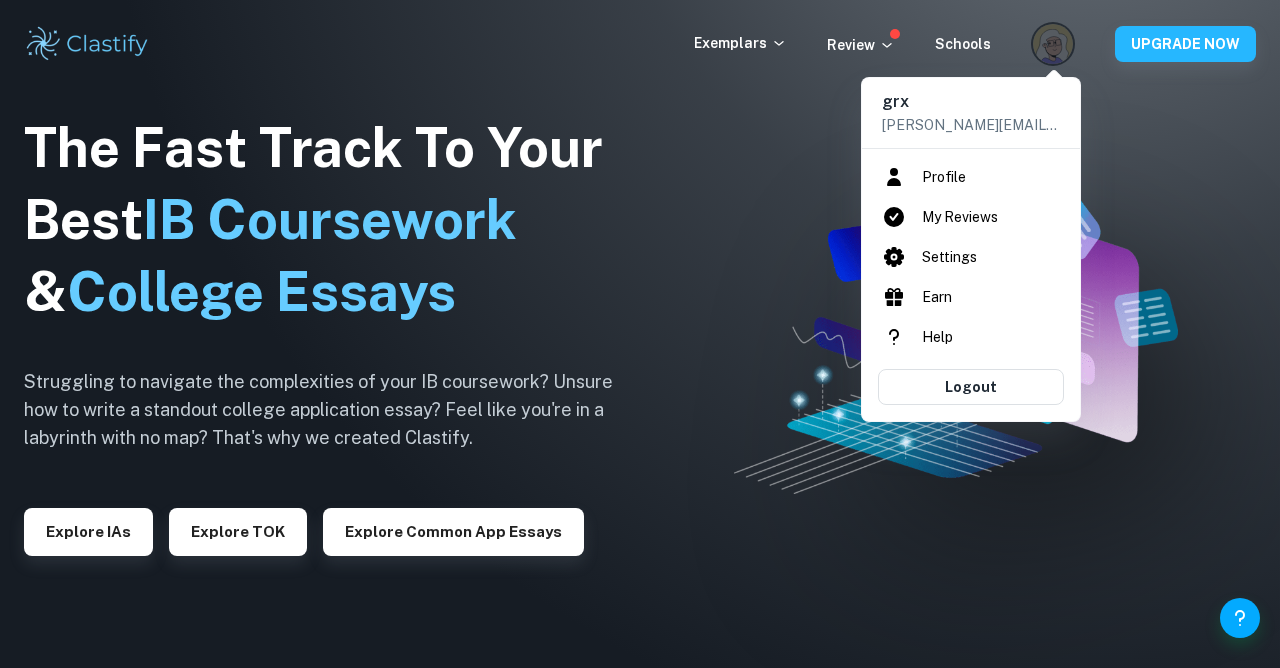click at bounding box center [640, 334] 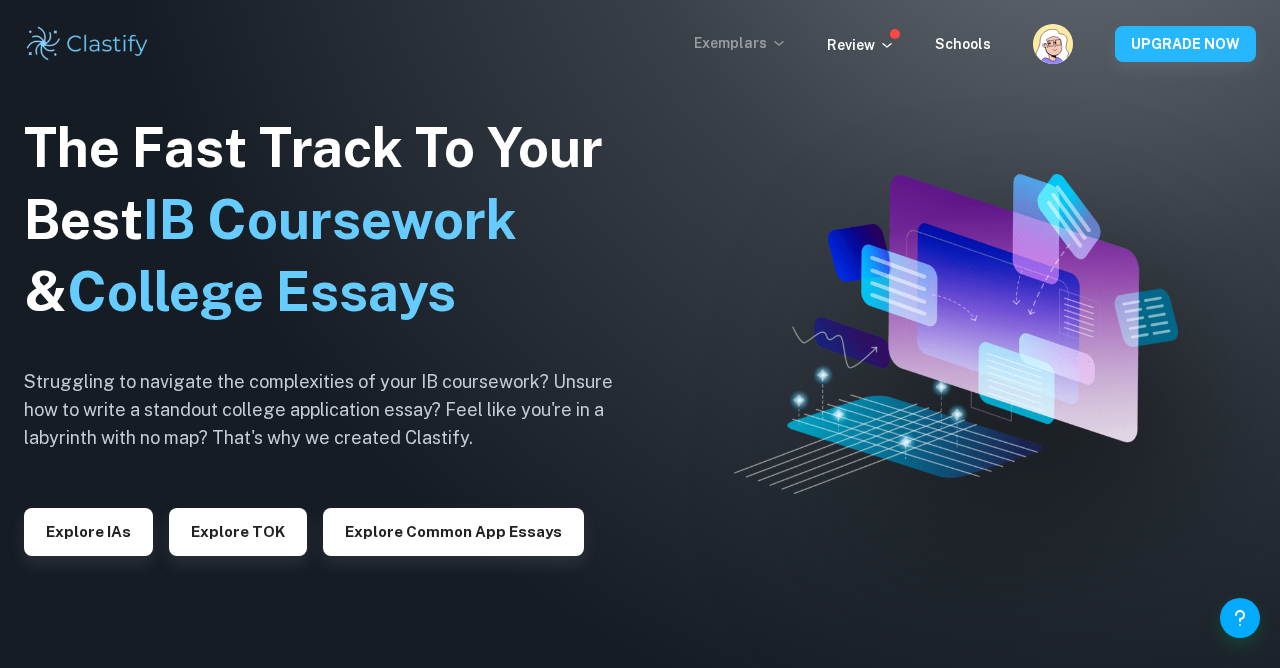 click on "Exemplars" at bounding box center [740, 43] 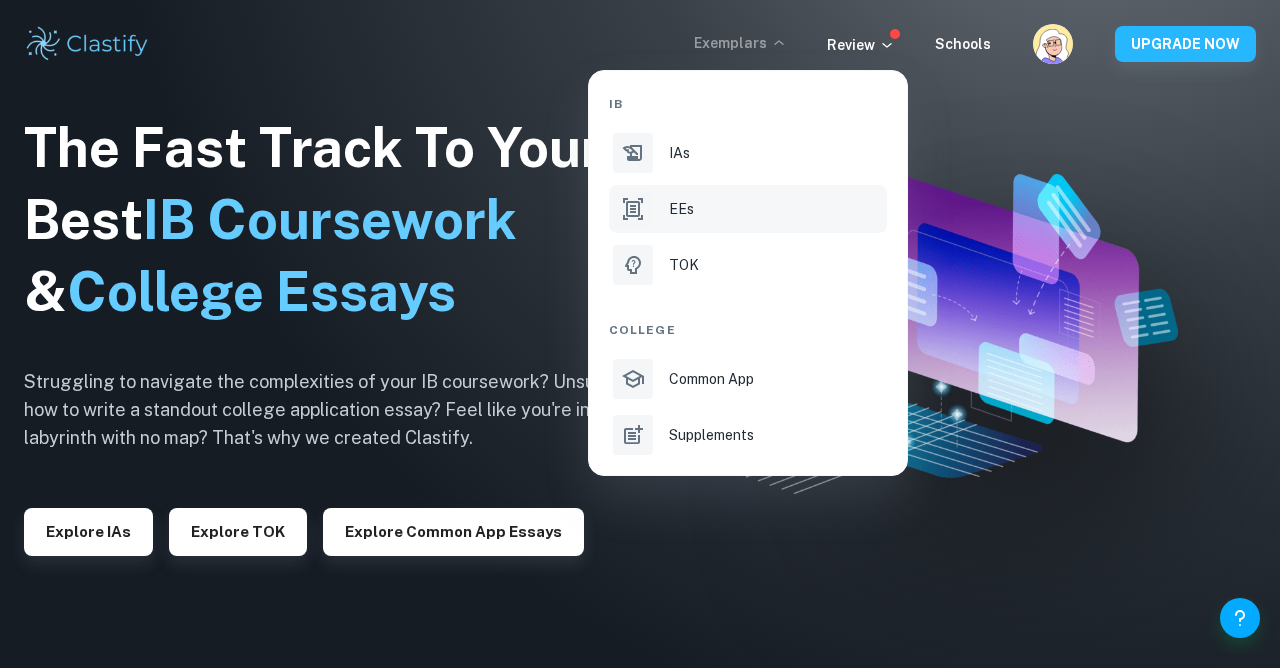 click on "EEs" at bounding box center (681, 209) 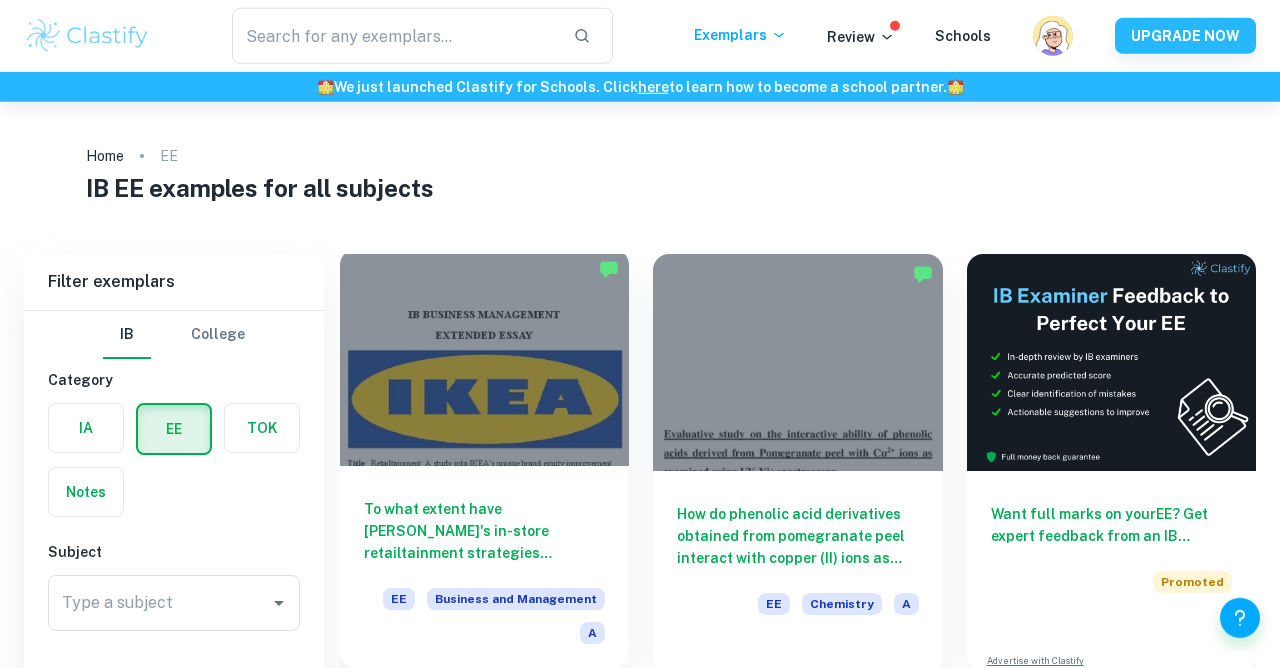 scroll, scrollTop: 216, scrollLeft: 0, axis: vertical 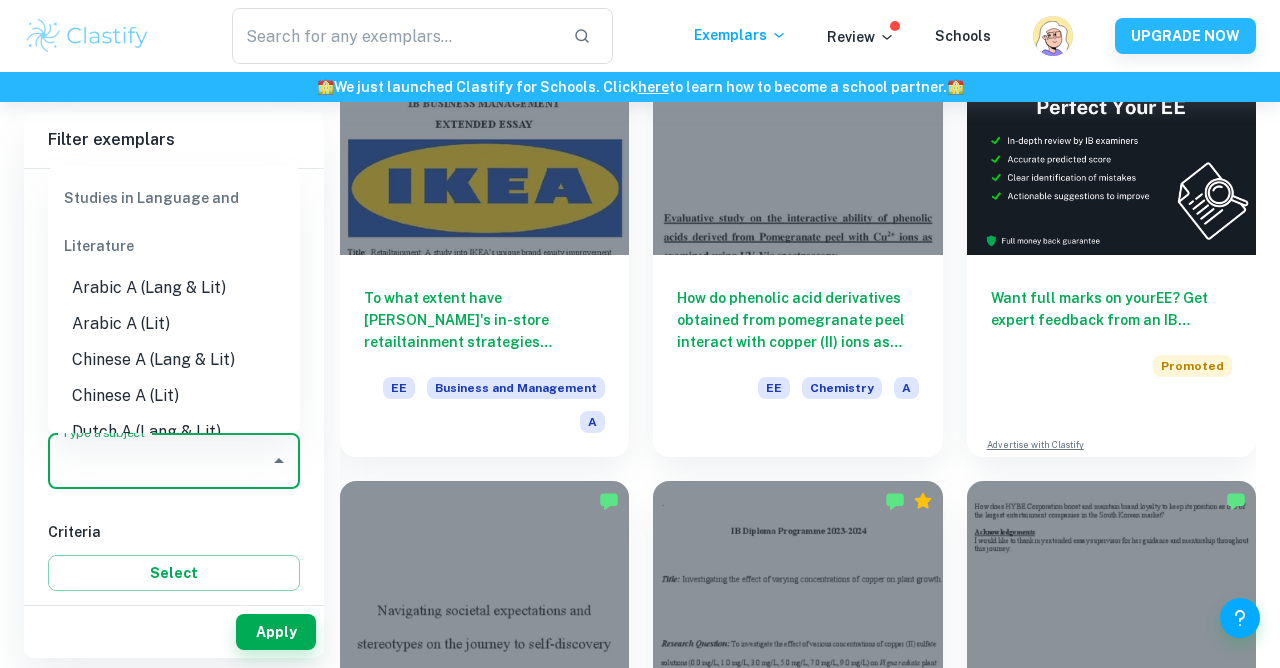 click on "Type a subject" at bounding box center [159, 461] 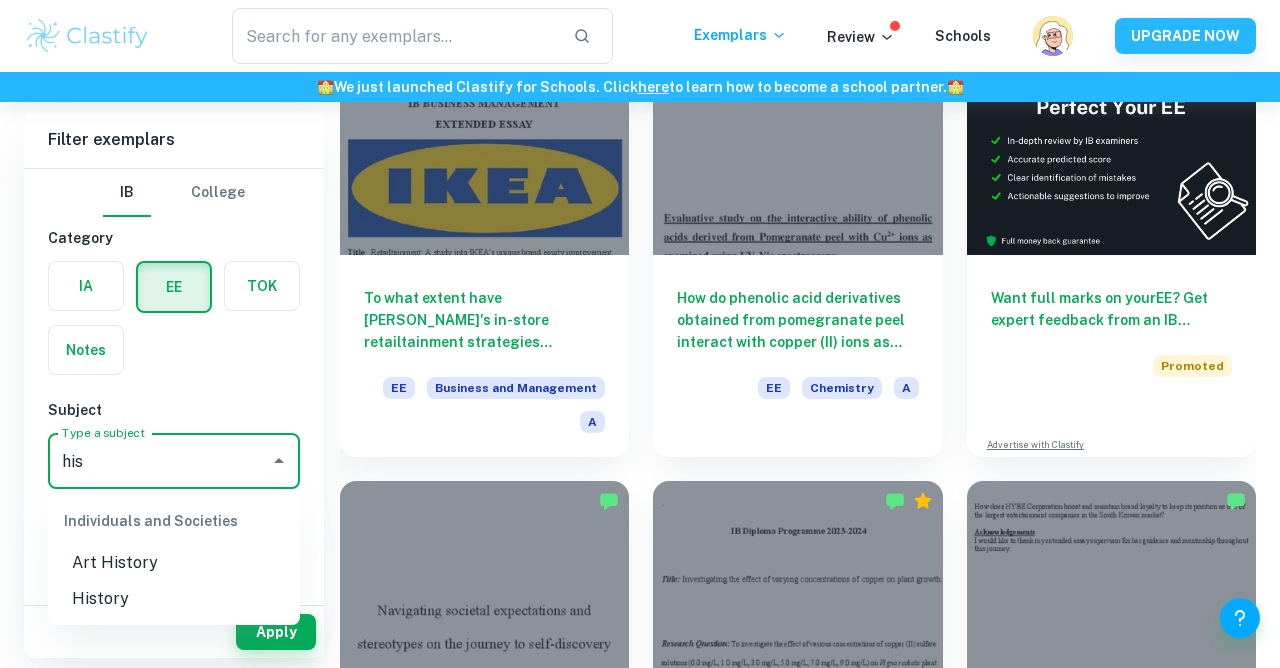 click on "History" at bounding box center [174, 599] 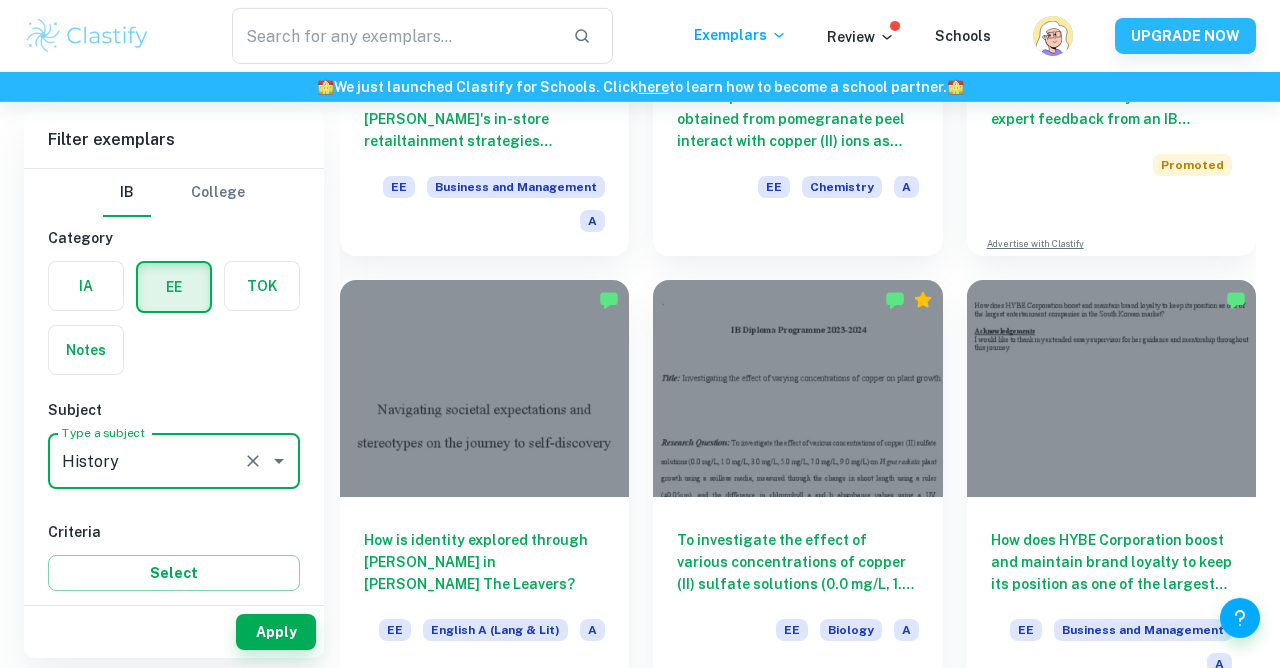 scroll, scrollTop: 428, scrollLeft: 0, axis: vertical 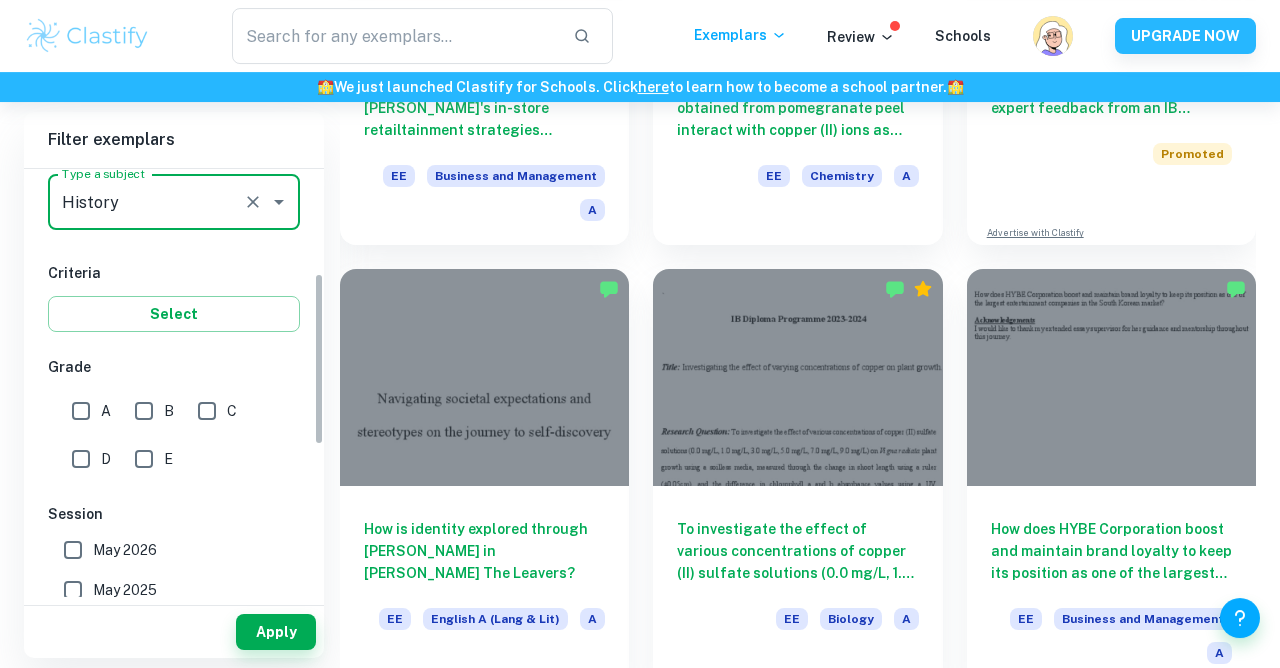 type on "History" 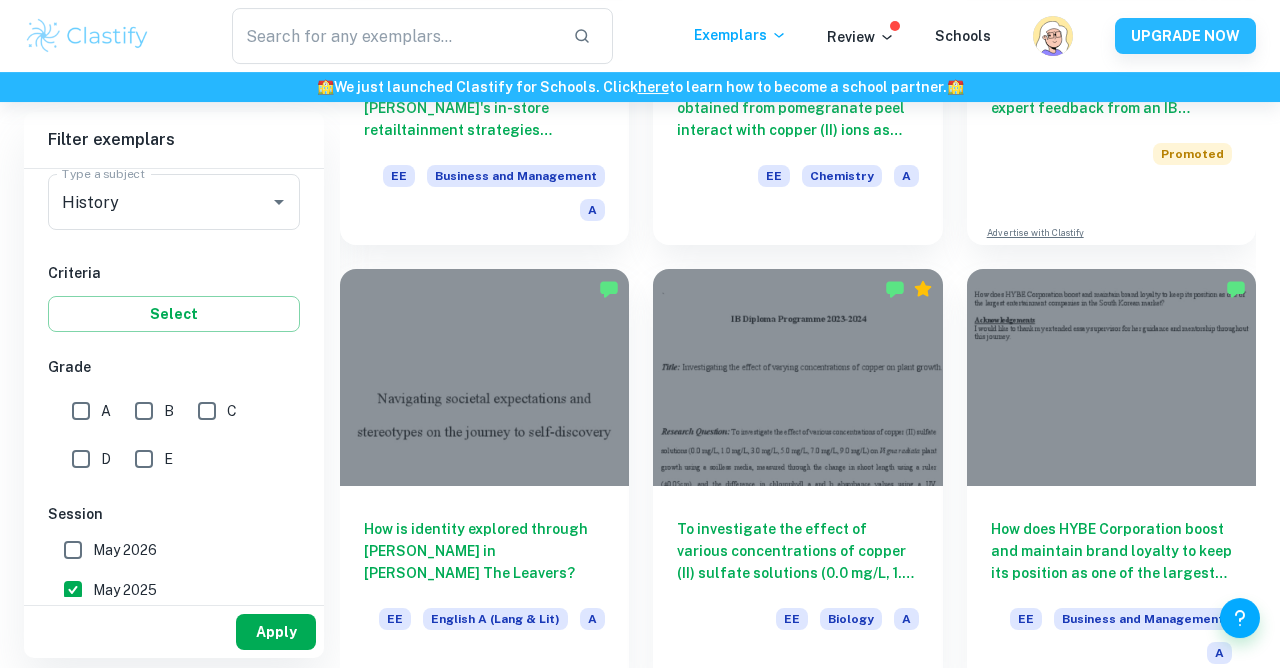 click on "Apply" at bounding box center (276, 632) 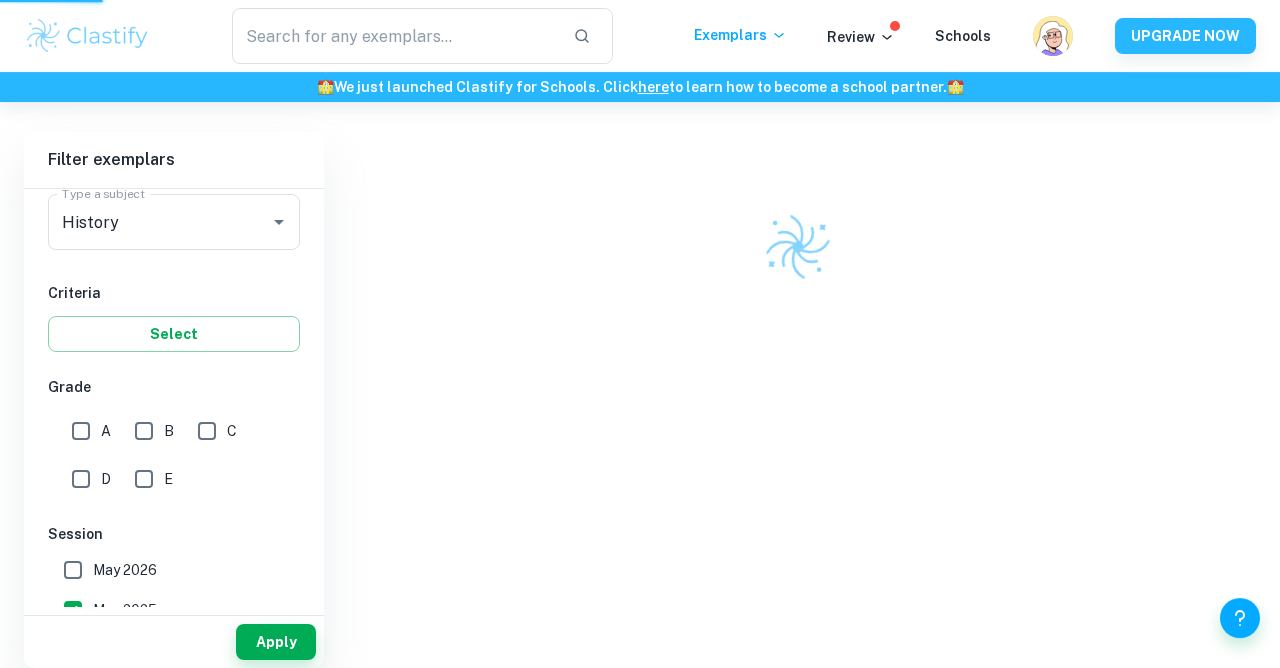 scroll, scrollTop: 102, scrollLeft: 0, axis: vertical 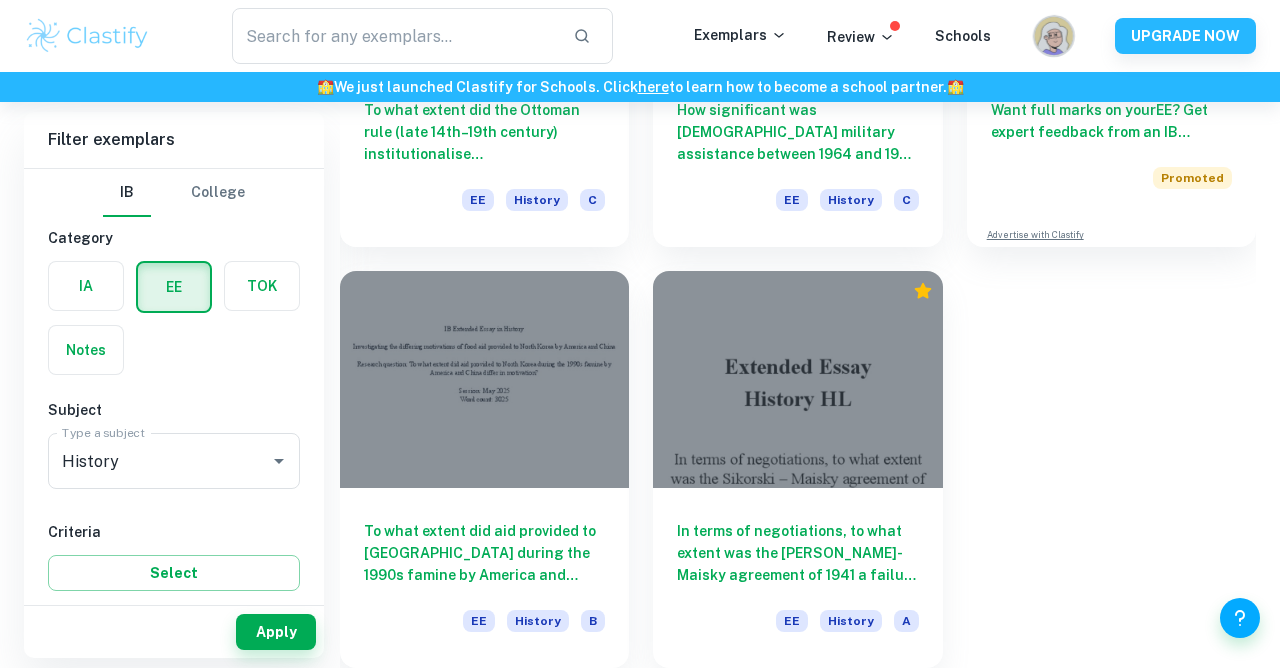click 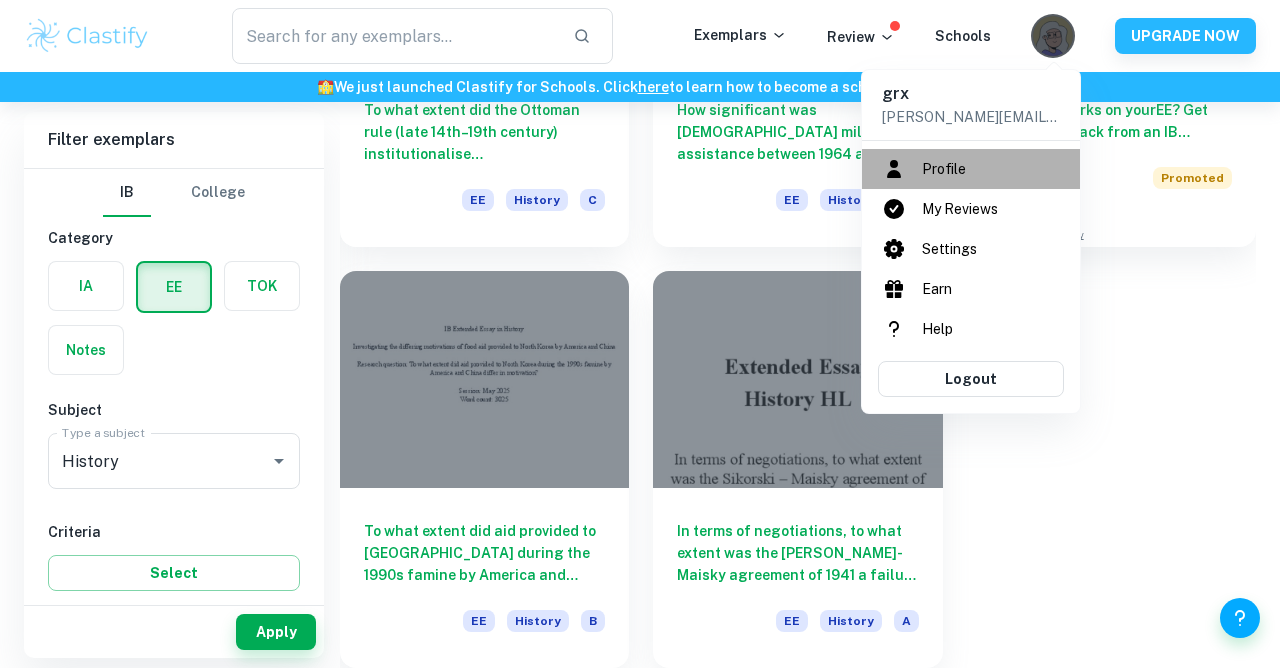 click on "Profile" at bounding box center (971, 169) 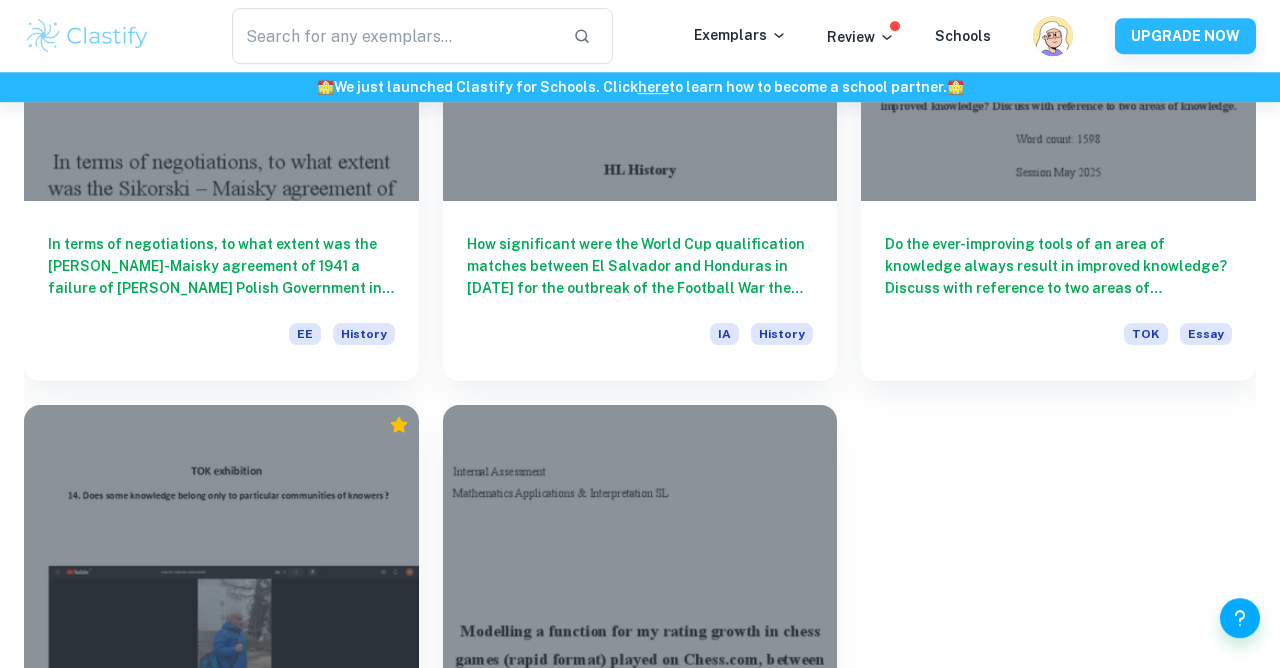 scroll, scrollTop: 652, scrollLeft: 0, axis: vertical 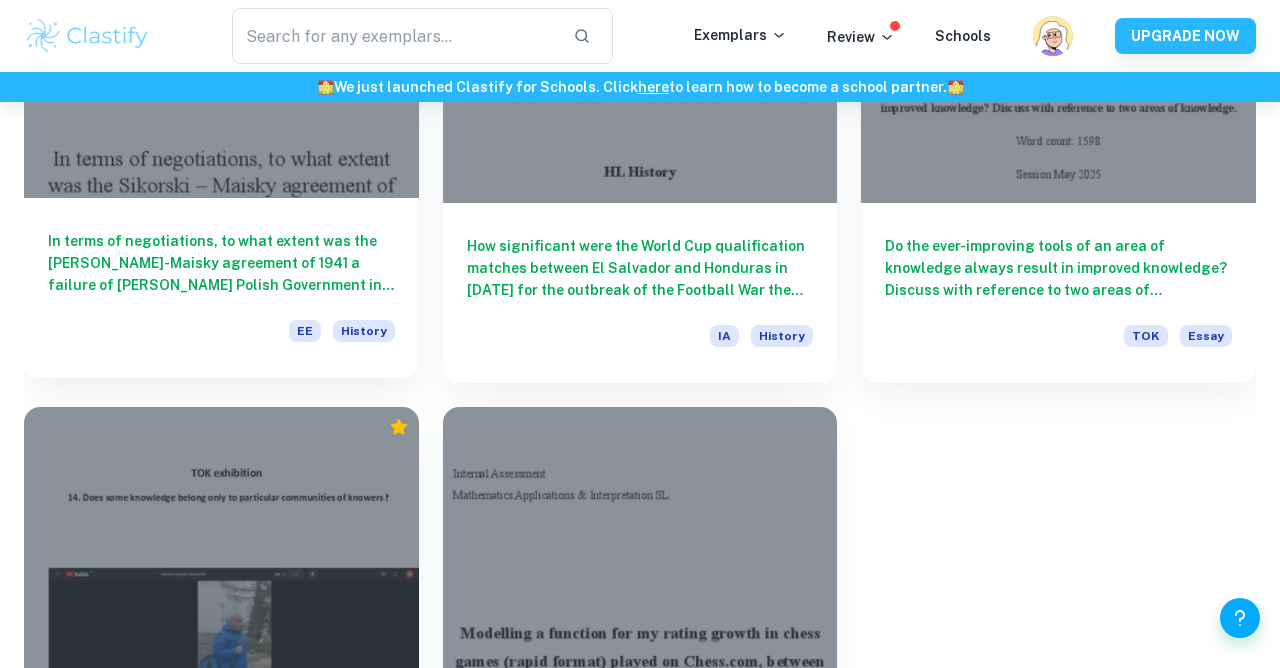 click on "In terms of negotiations, to what extent was the [PERSON_NAME]-Maisky agreement of 1941 a failure of [PERSON_NAME] Polish Government in Exile? EE History" at bounding box center (221, 288) 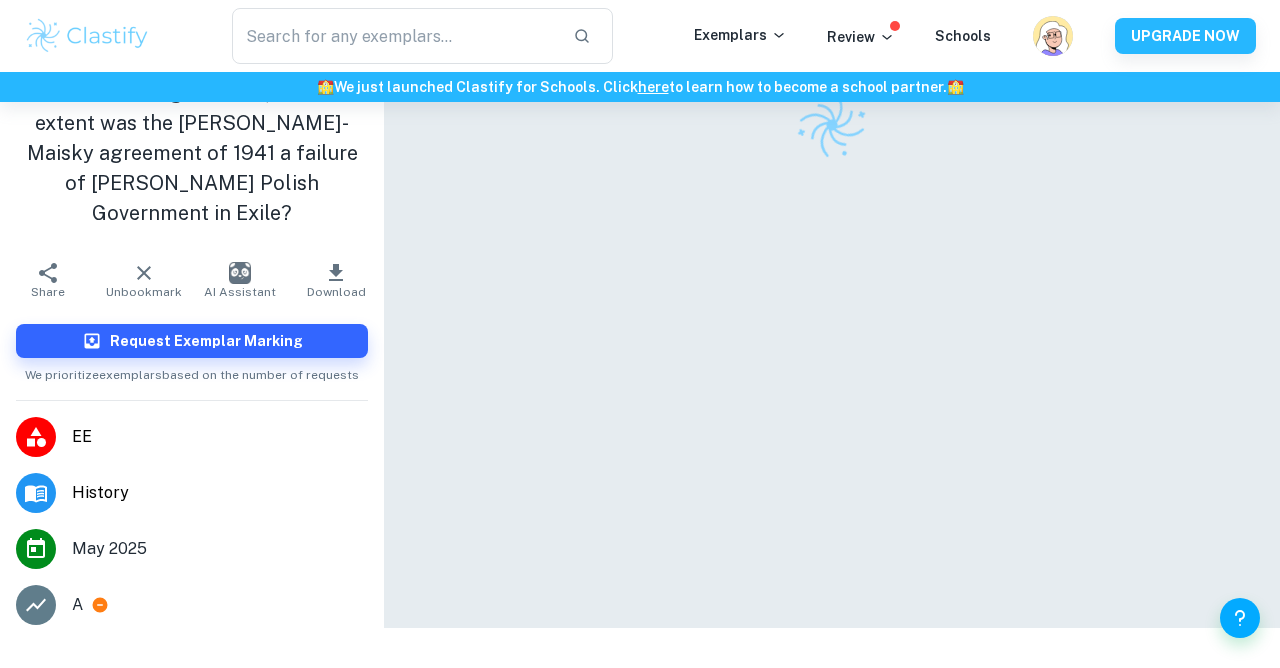 scroll, scrollTop: 0, scrollLeft: 0, axis: both 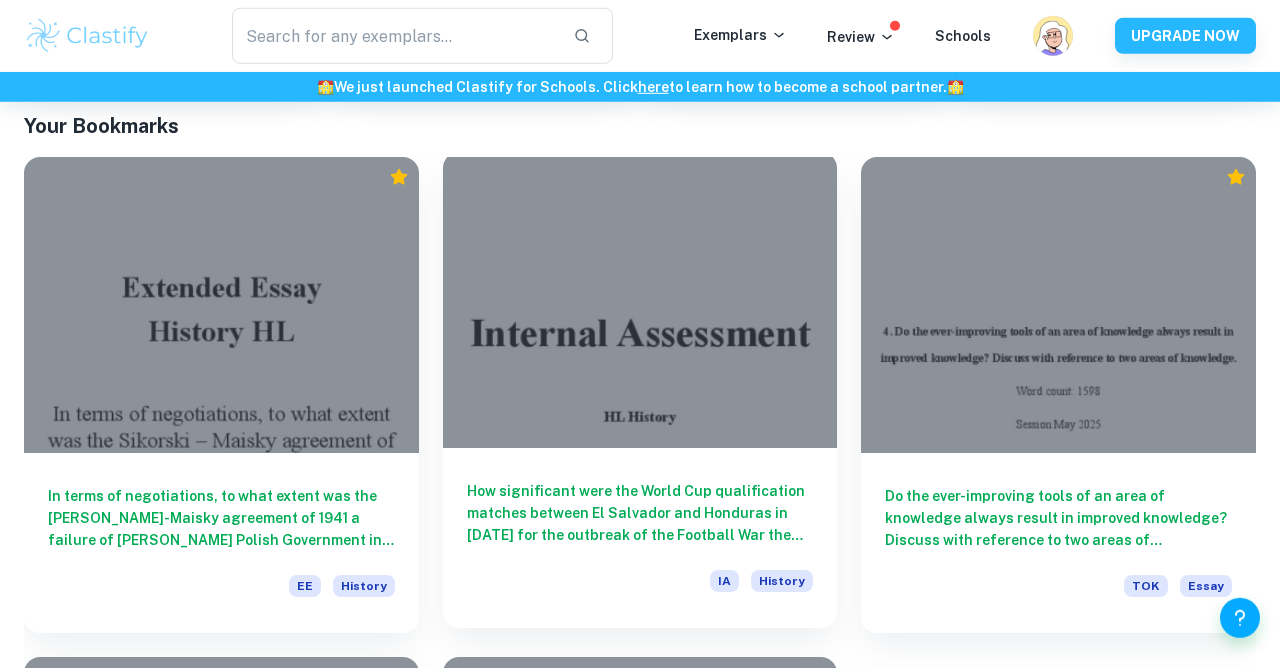 click at bounding box center [640, 300] 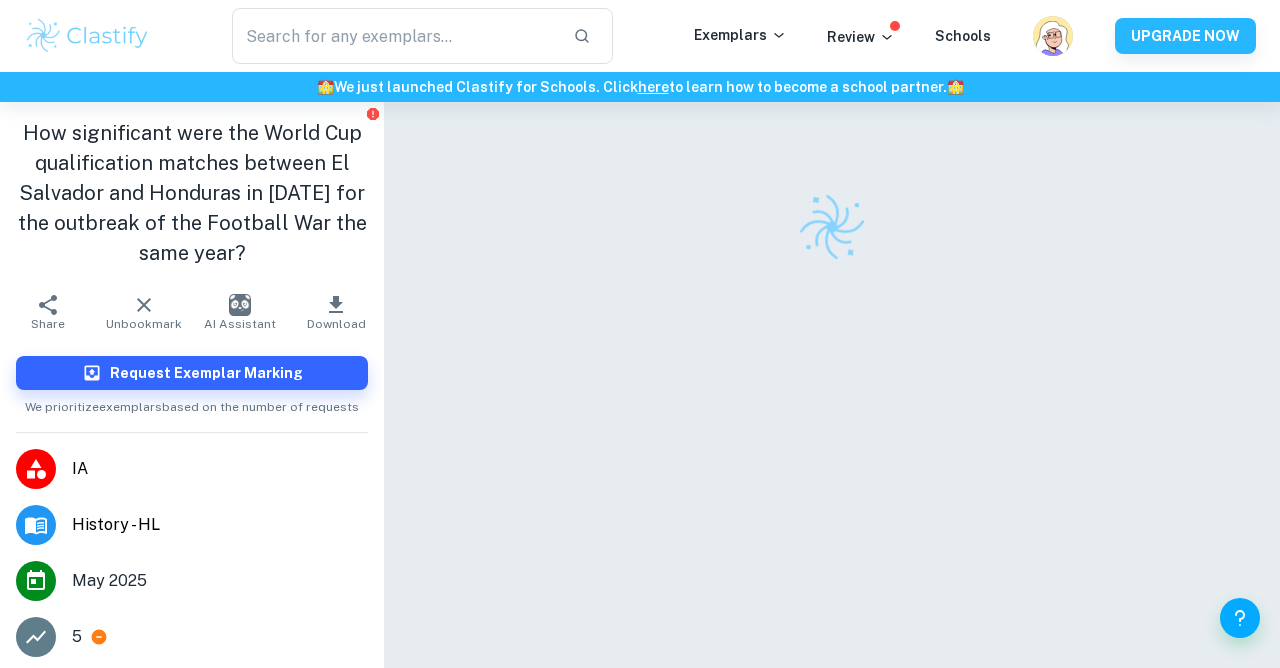 scroll, scrollTop: 126, scrollLeft: 0, axis: vertical 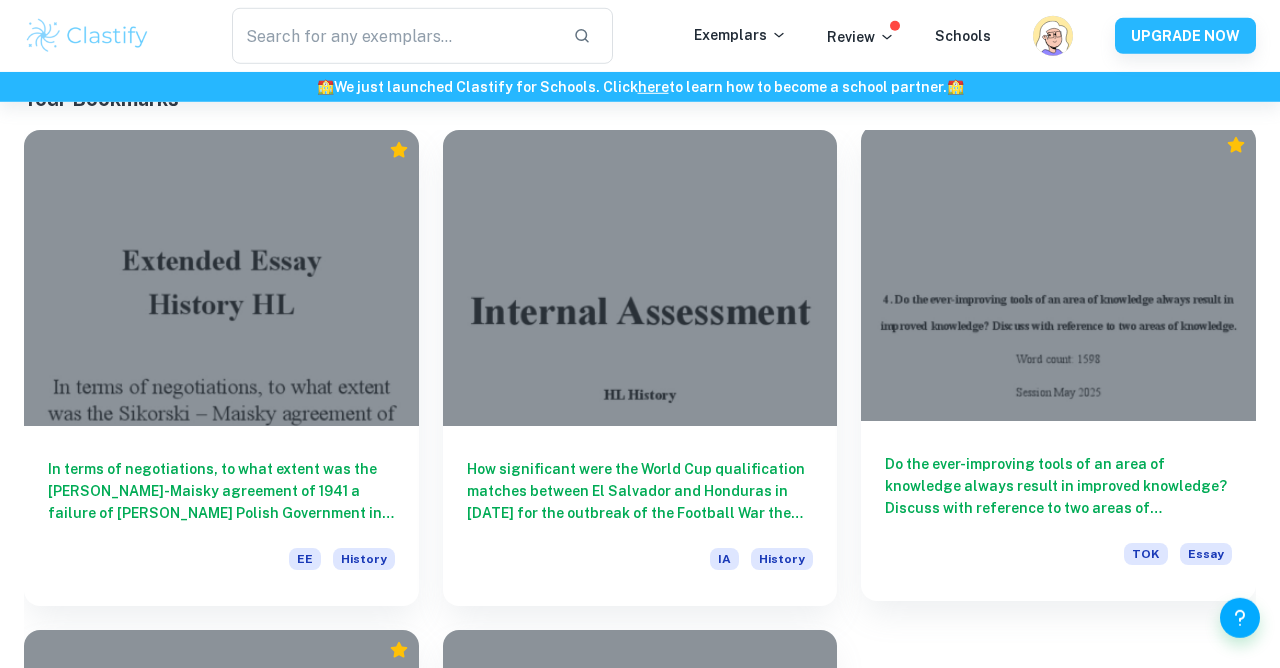 click at bounding box center (1058, 273) 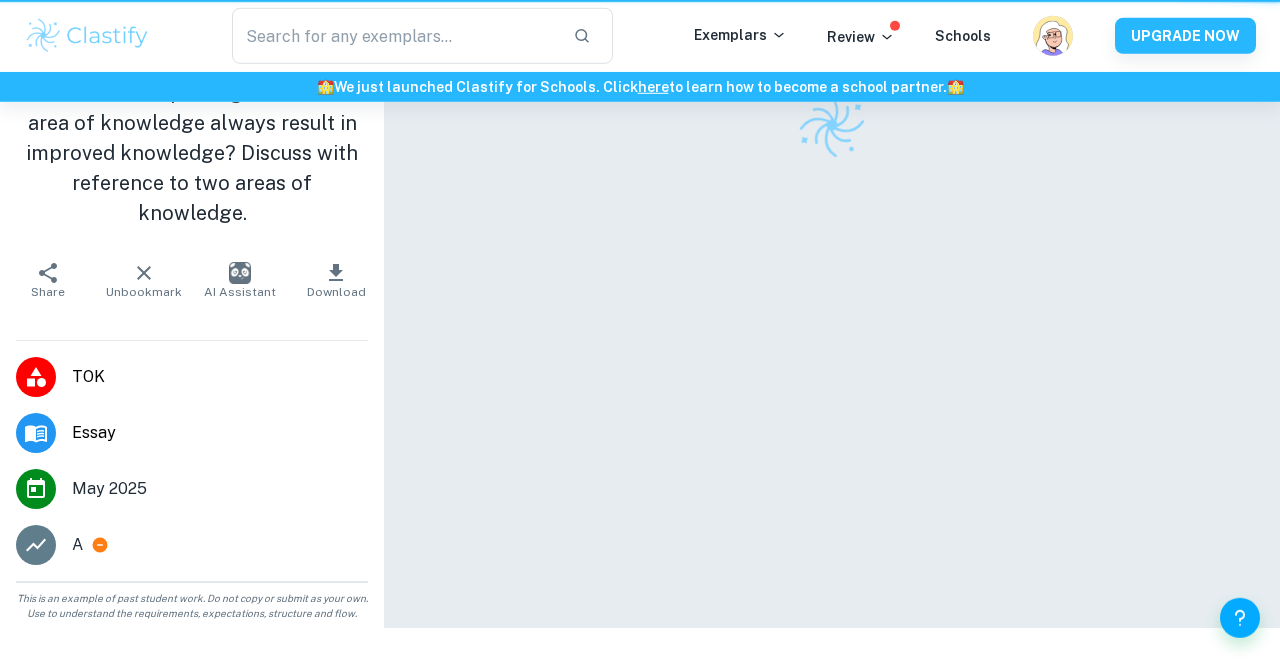 scroll, scrollTop: 0, scrollLeft: 0, axis: both 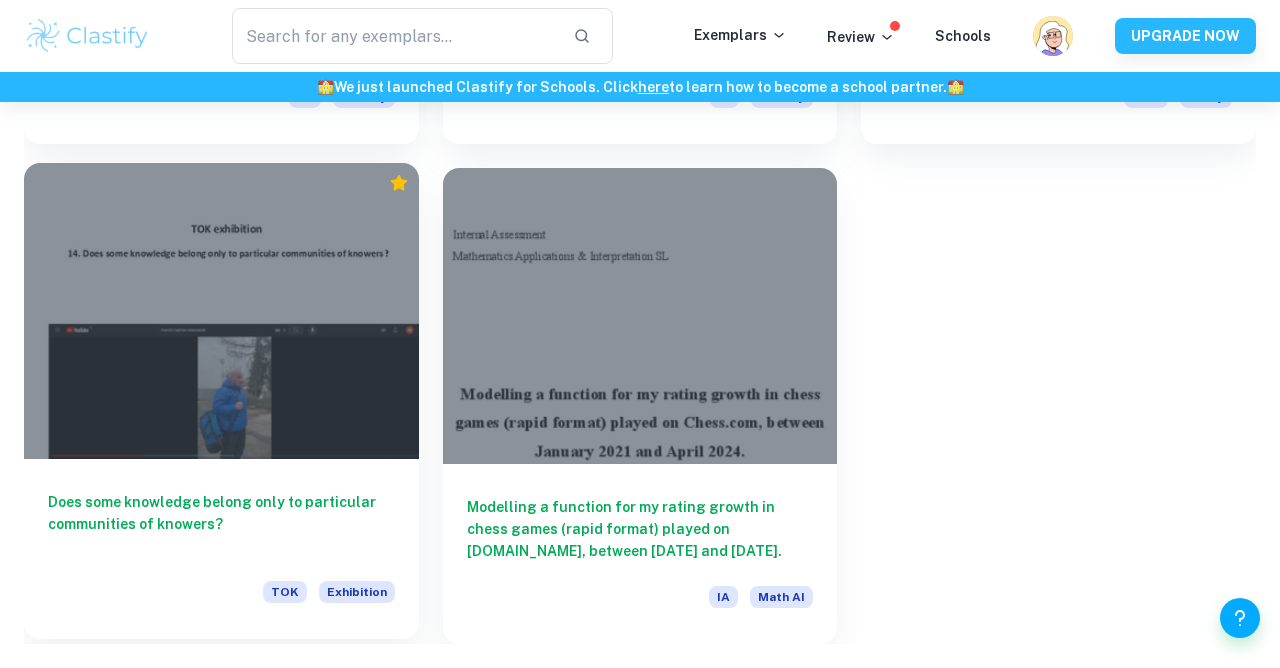 click at bounding box center (221, 311) 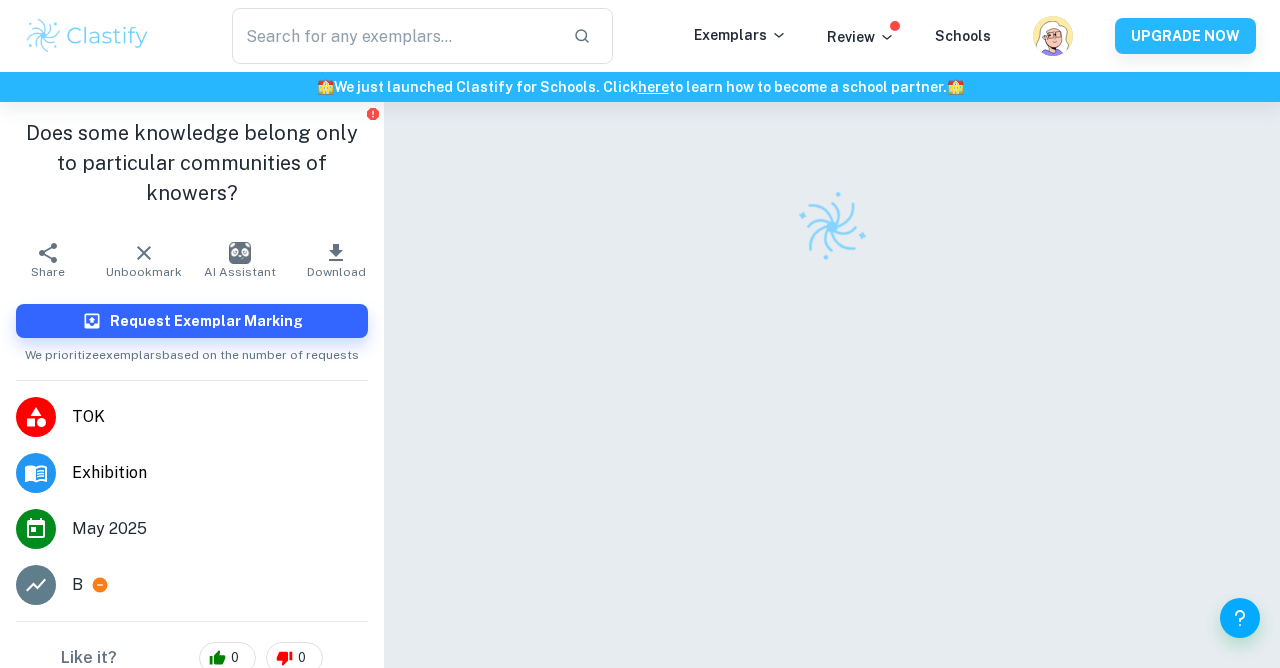scroll, scrollTop: 44, scrollLeft: 0, axis: vertical 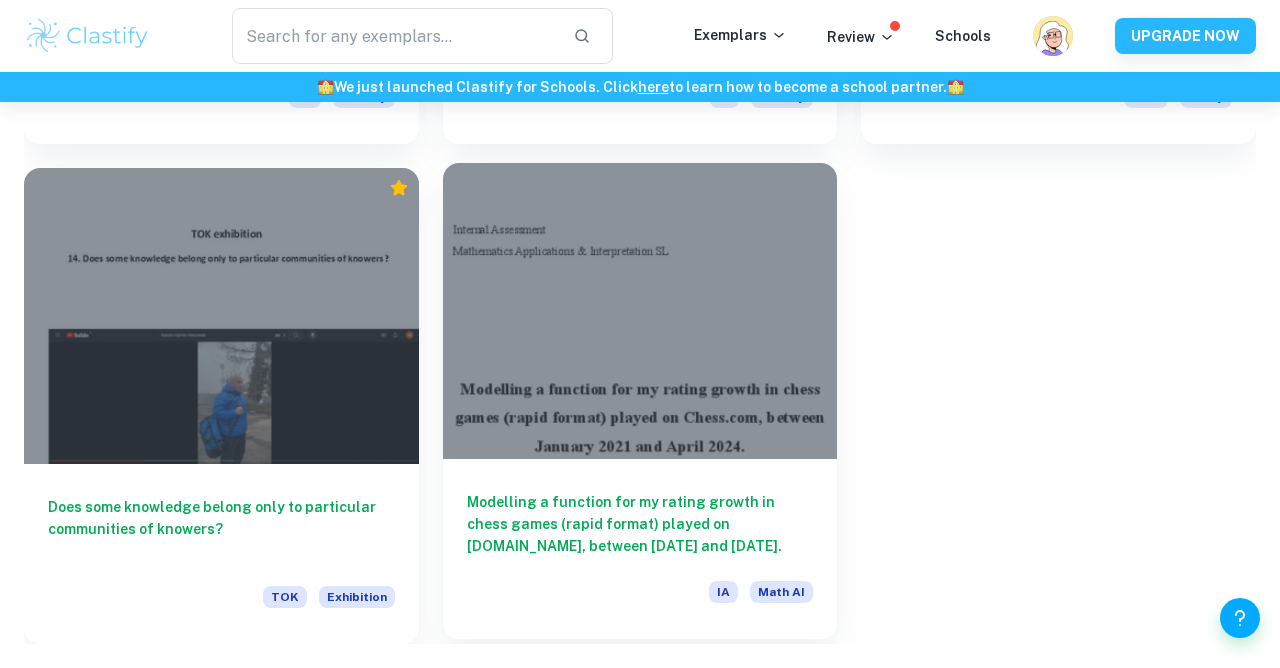 click at bounding box center (640, 311) 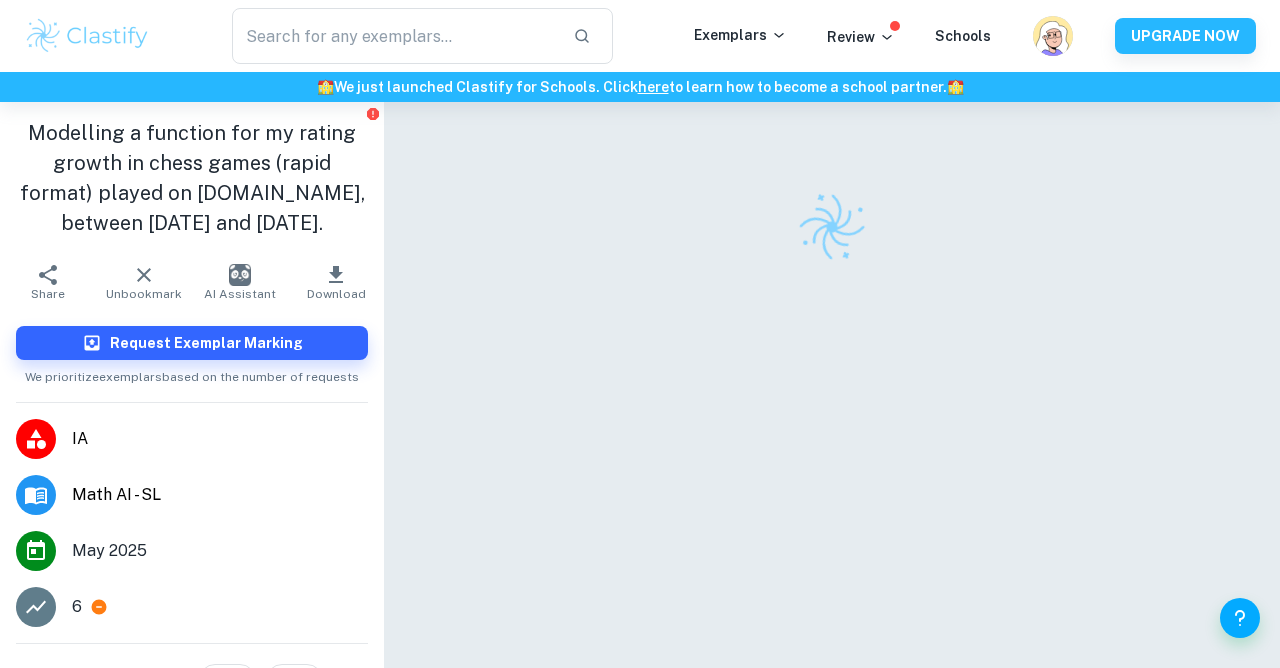 scroll, scrollTop: 96, scrollLeft: 0, axis: vertical 